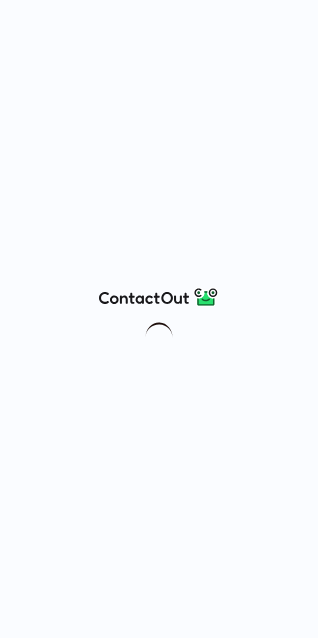 scroll, scrollTop: 0, scrollLeft: 0, axis: both 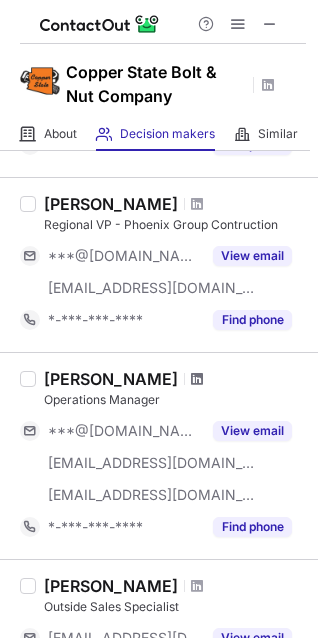 click at bounding box center [197, 379] 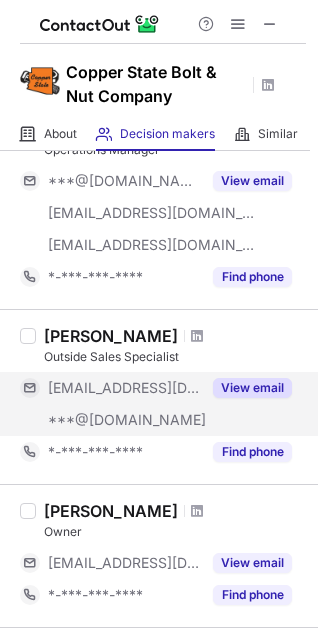 scroll, scrollTop: 1585, scrollLeft: 0, axis: vertical 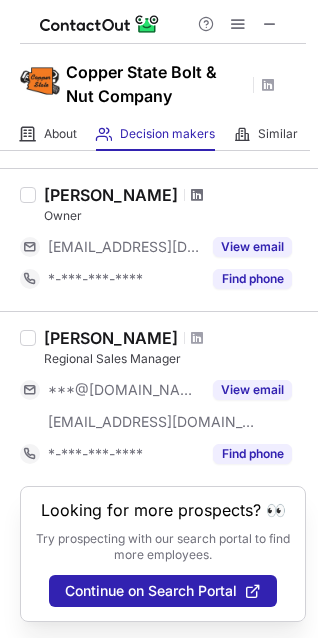 click at bounding box center (197, 195) 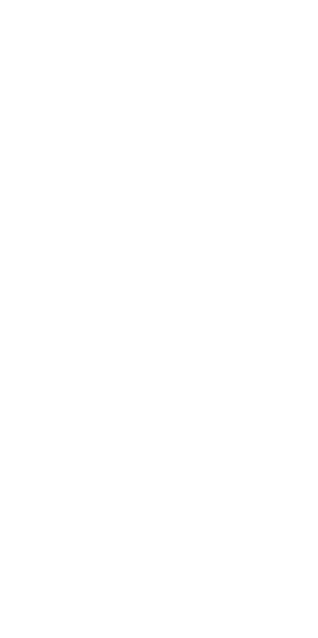 scroll, scrollTop: 0, scrollLeft: 0, axis: both 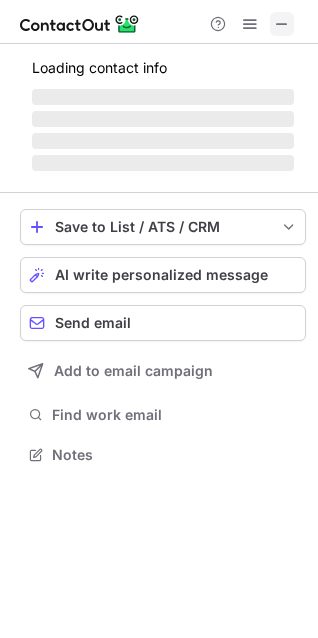 click at bounding box center [282, 24] 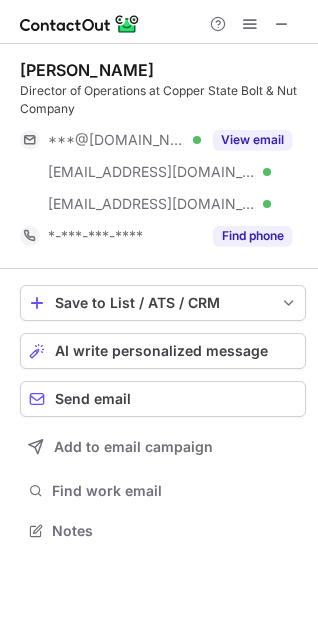 scroll, scrollTop: 10, scrollLeft: 10, axis: both 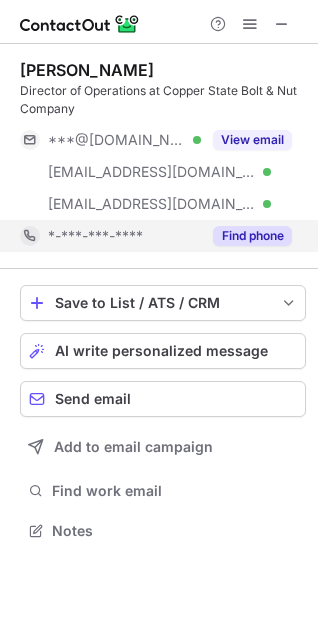 click on "Find phone" at bounding box center [252, 236] 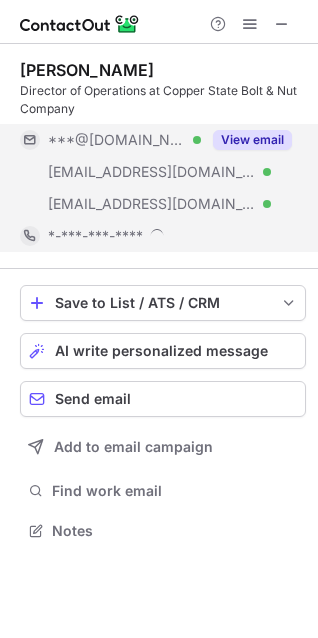 scroll, scrollTop: 10, scrollLeft: 10, axis: both 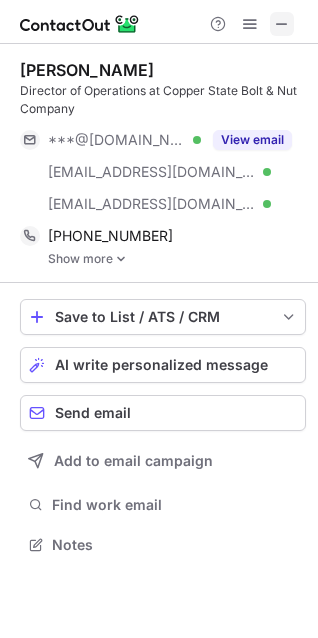 click at bounding box center [282, 24] 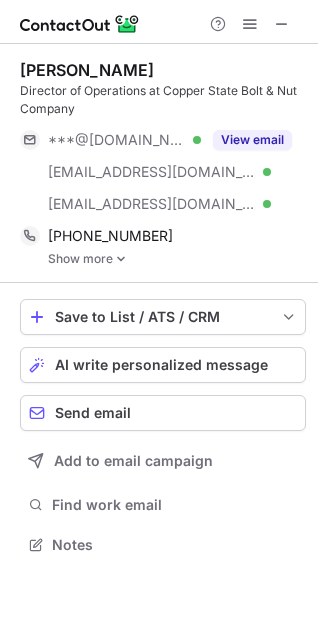 click on "Show more" at bounding box center [177, 259] 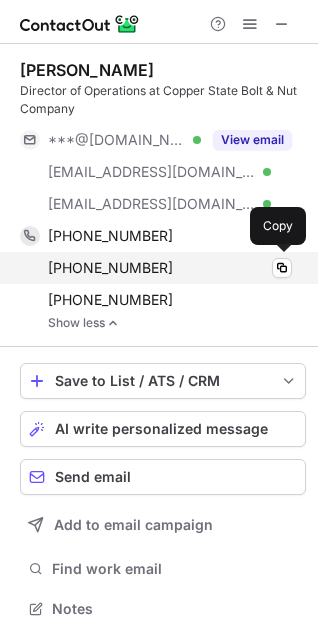 scroll, scrollTop: 10, scrollLeft: 10, axis: both 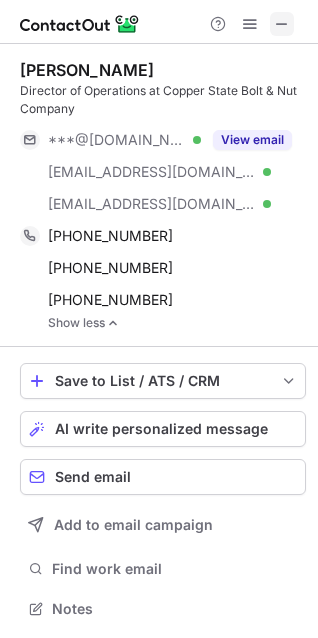 click at bounding box center (282, 24) 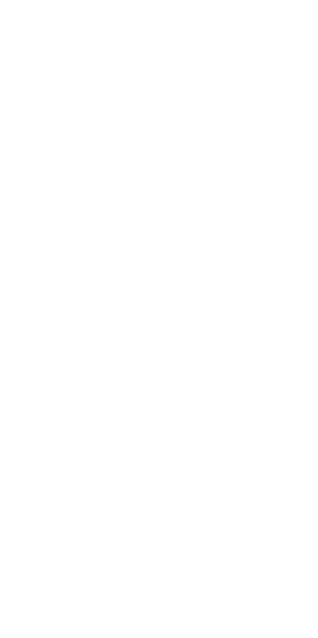 scroll, scrollTop: 0, scrollLeft: 0, axis: both 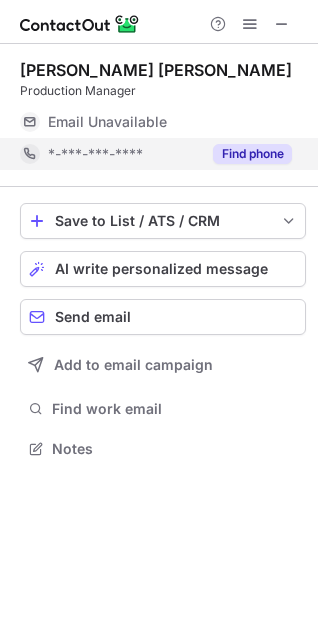 click on "Find phone" at bounding box center [252, 154] 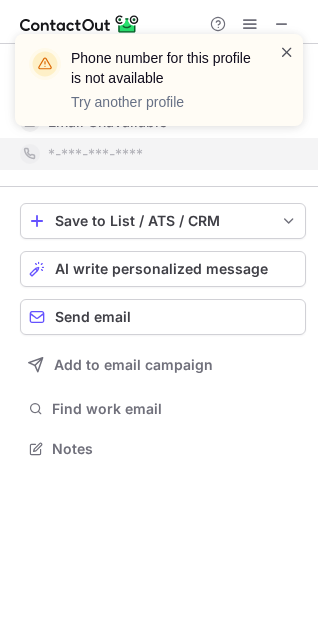 click at bounding box center [287, 52] 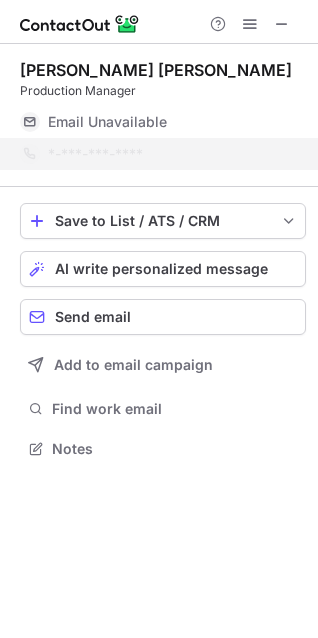 click on "Phone number for this profile is not available Try another profile" at bounding box center [159, 88] 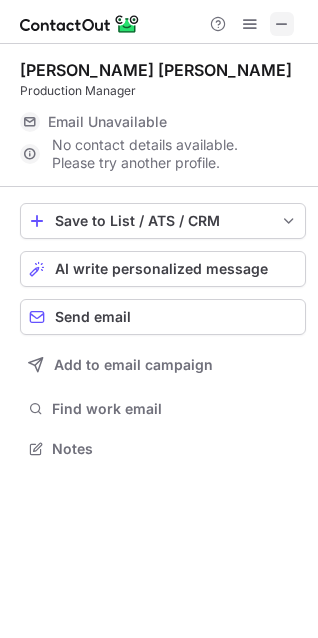 click at bounding box center [282, 24] 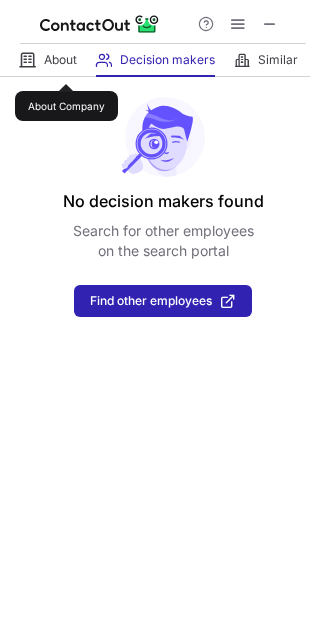 scroll, scrollTop: 0, scrollLeft: 0, axis: both 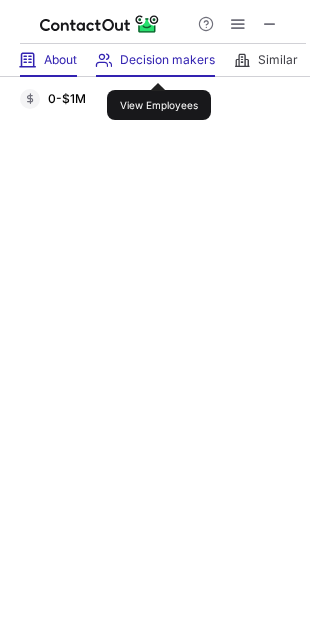 click on "Decision makers" at bounding box center (167, 60) 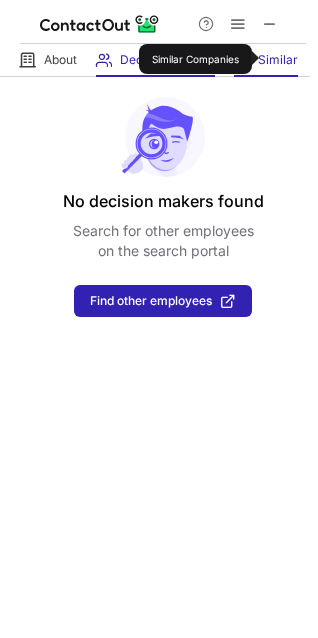 click on "Similar" at bounding box center [278, 60] 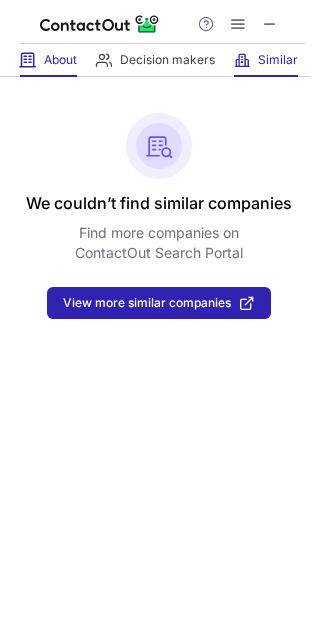 click at bounding box center [28, 60] 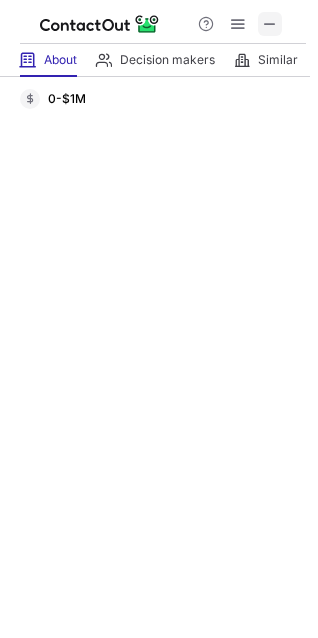 click at bounding box center (270, 24) 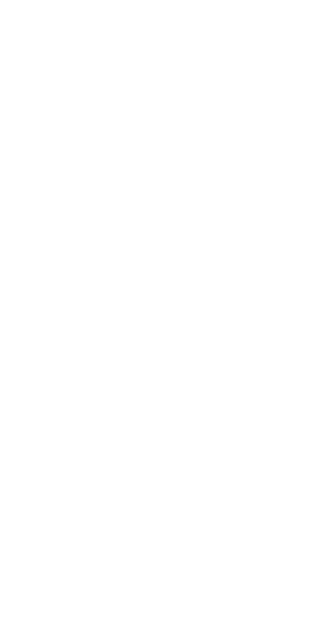scroll, scrollTop: 0, scrollLeft: 0, axis: both 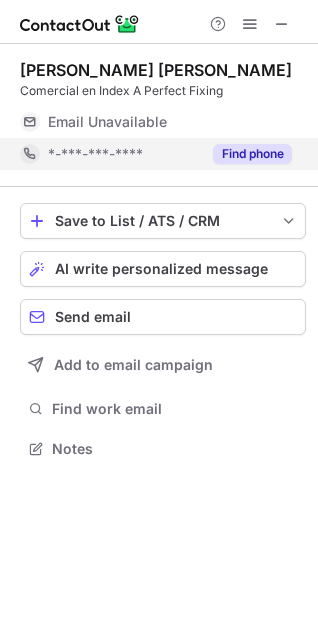 click on "Find phone" at bounding box center [252, 154] 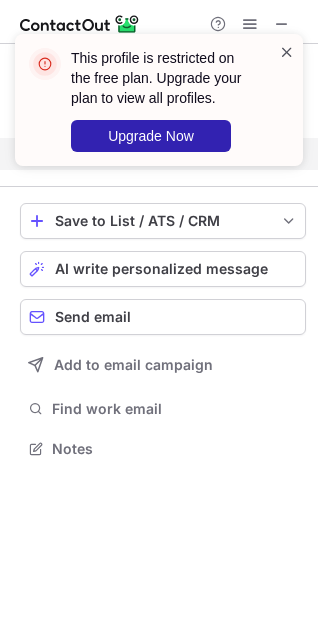 click at bounding box center [287, 52] 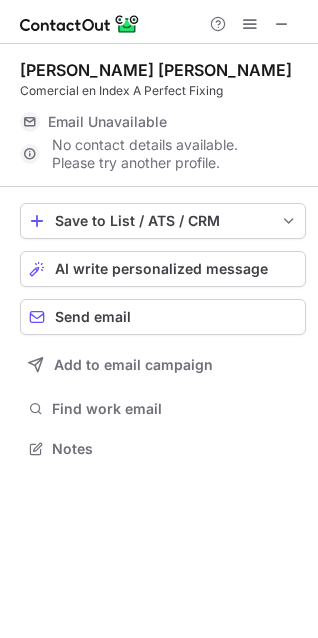 click on "This profile is restricted on the free plan. Upgrade your plan to view all profiles. Upgrade Now" at bounding box center [159, 34] 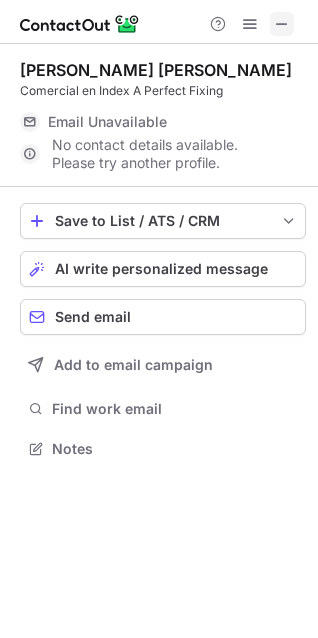 click at bounding box center [282, 24] 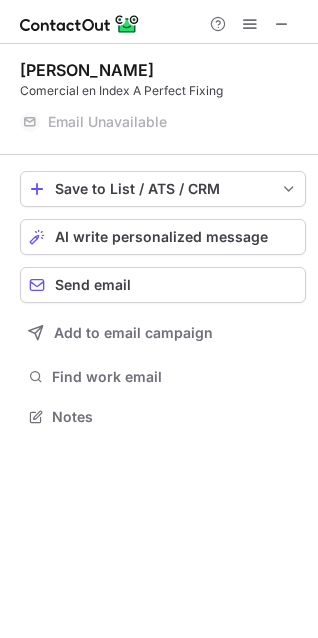 scroll, scrollTop: 441, scrollLeft: 318, axis: both 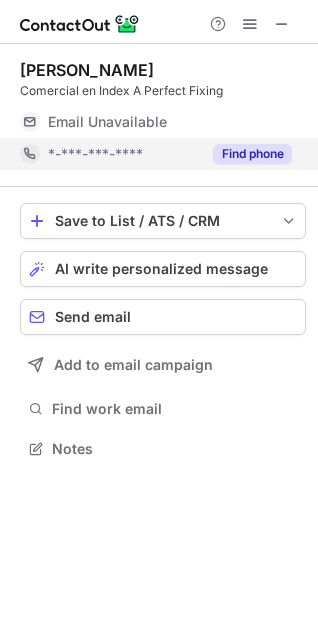 click on "Find phone" at bounding box center [252, 154] 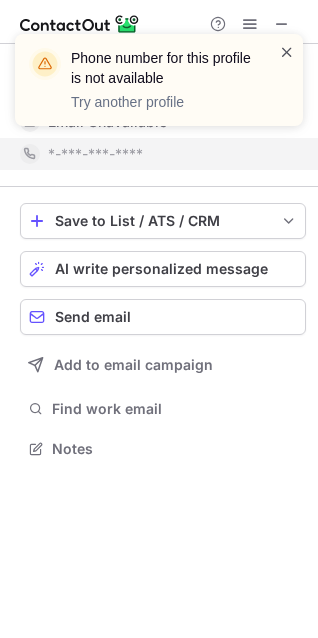 click at bounding box center [287, 52] 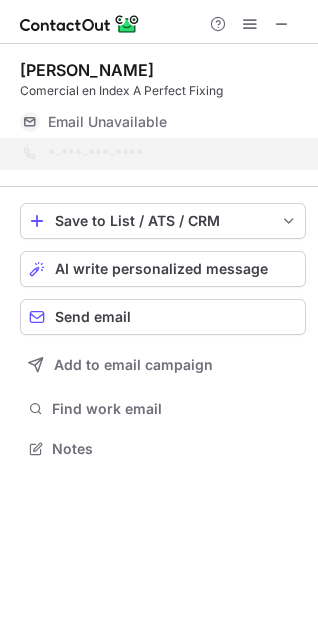 click on "Phone number for this profile is not available Try another profile" at bounding box center (159, 88) 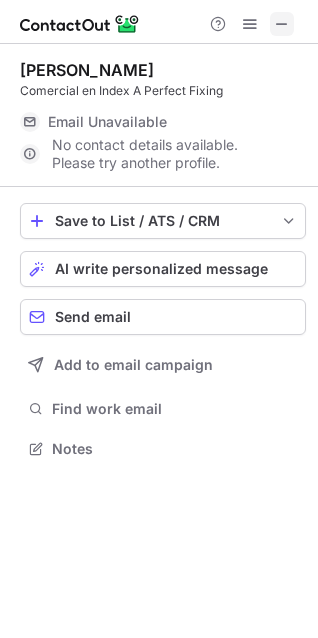 click at bounding box center [282, 24] 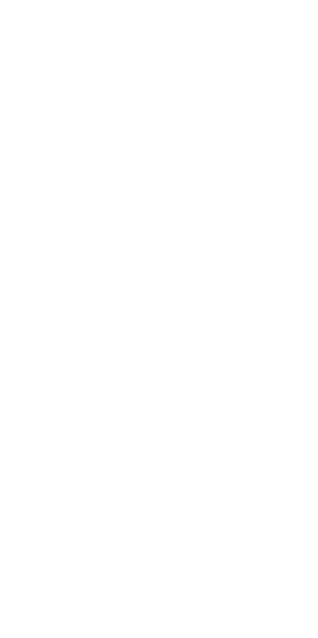 scroll, scrollTop: 0, scrollLeft: 0, axis: both 